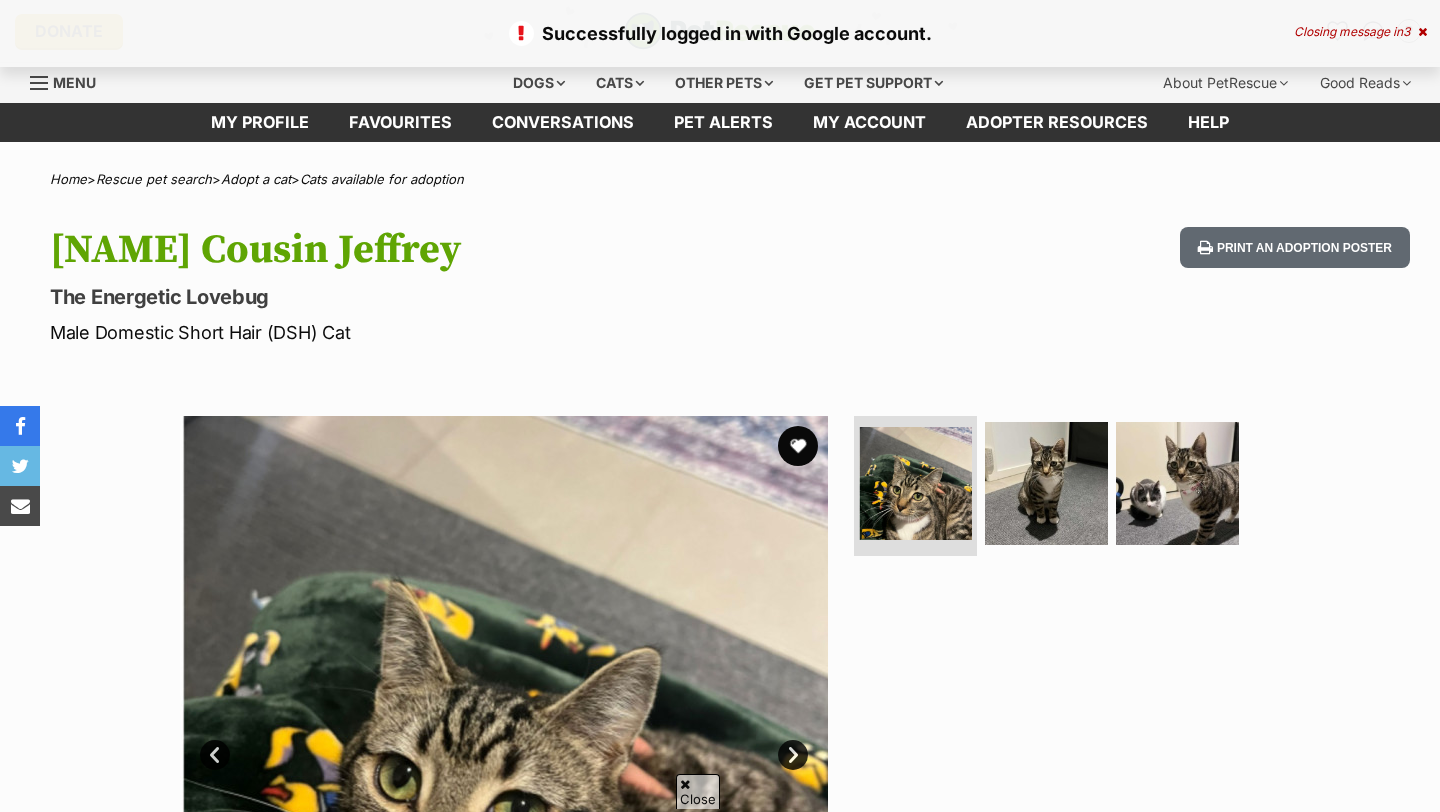 click at bounding box center (1422, 32) 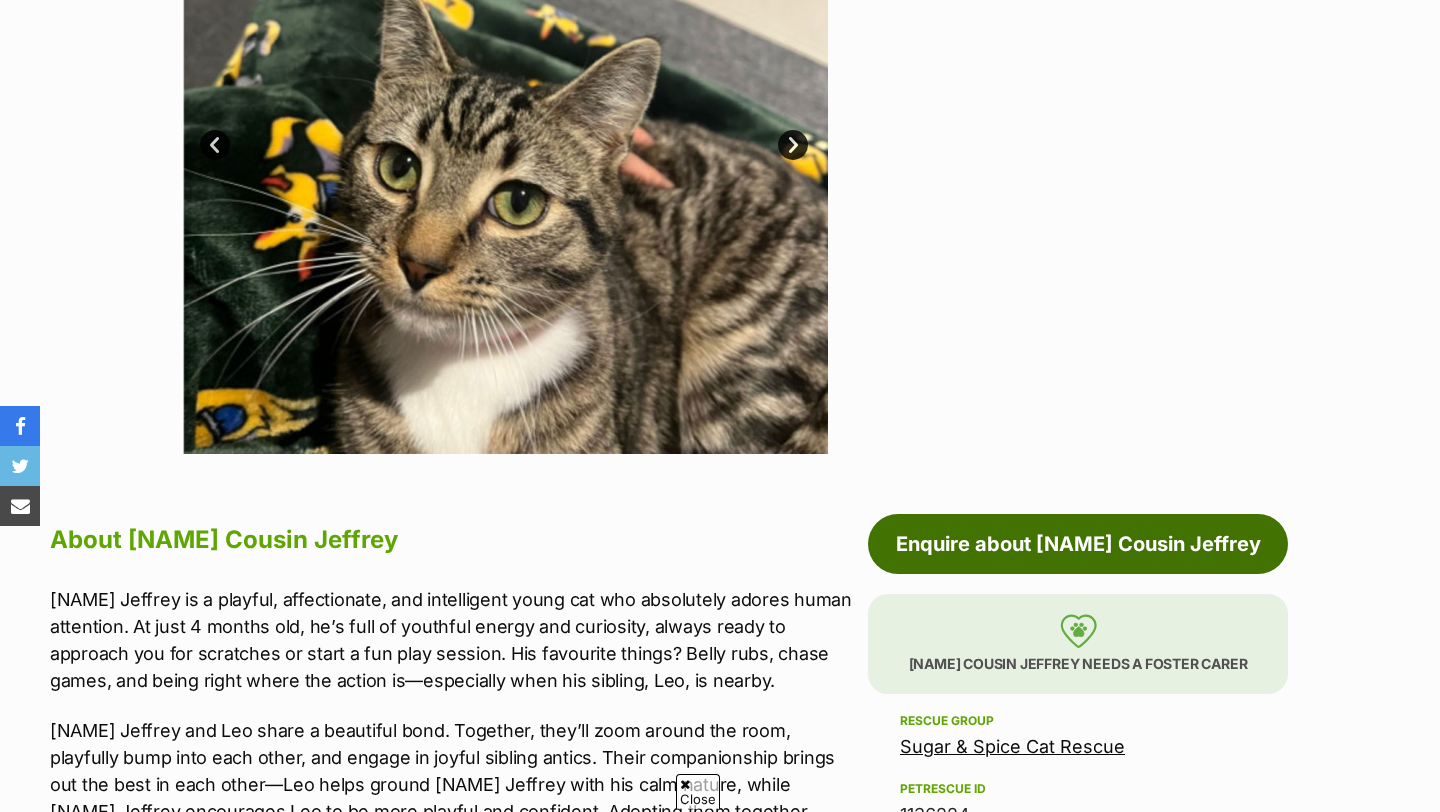 click on "Enquire about Cousin [FIRST]" at bounding box center (1078, 544) 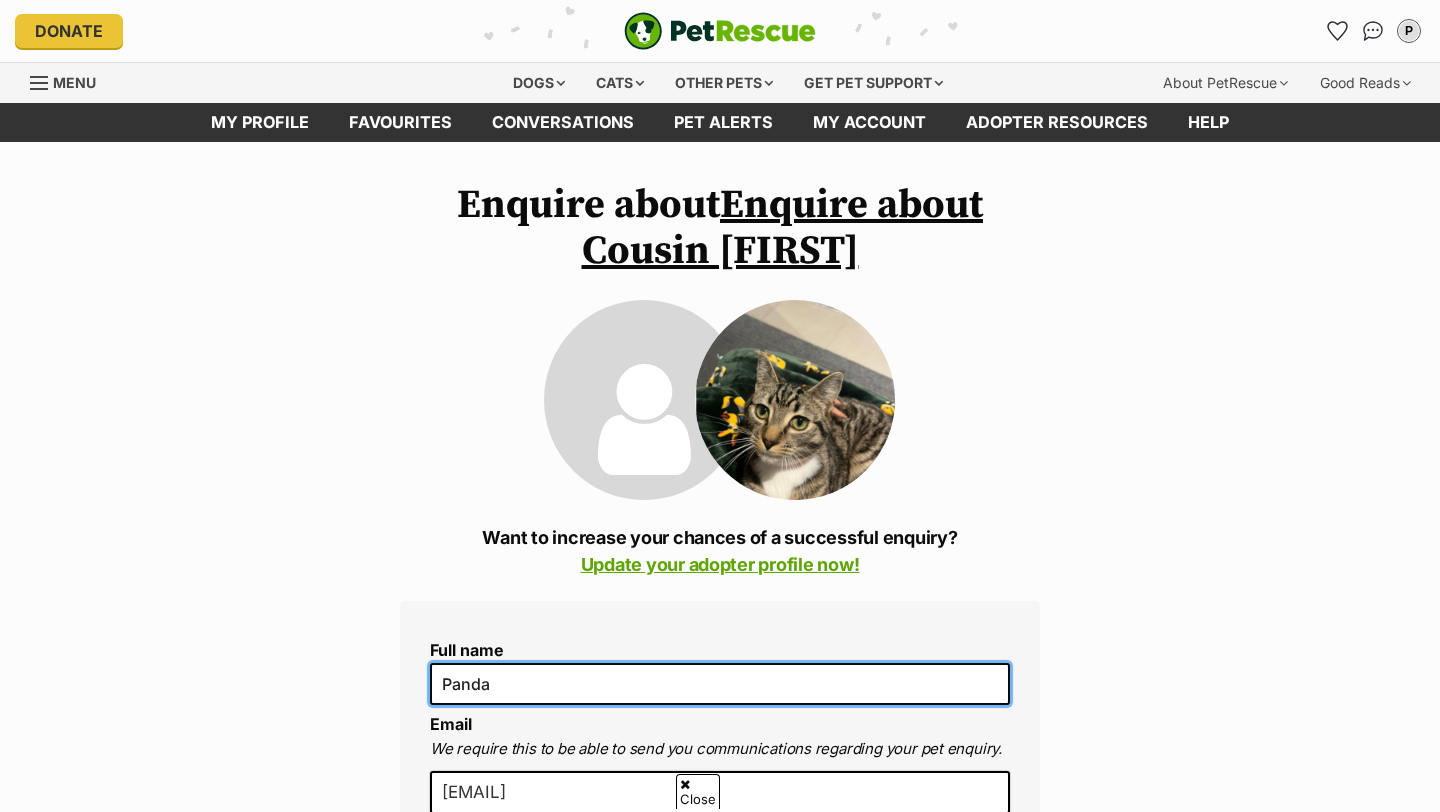click on "Panda" at bounding box center (720, 684) 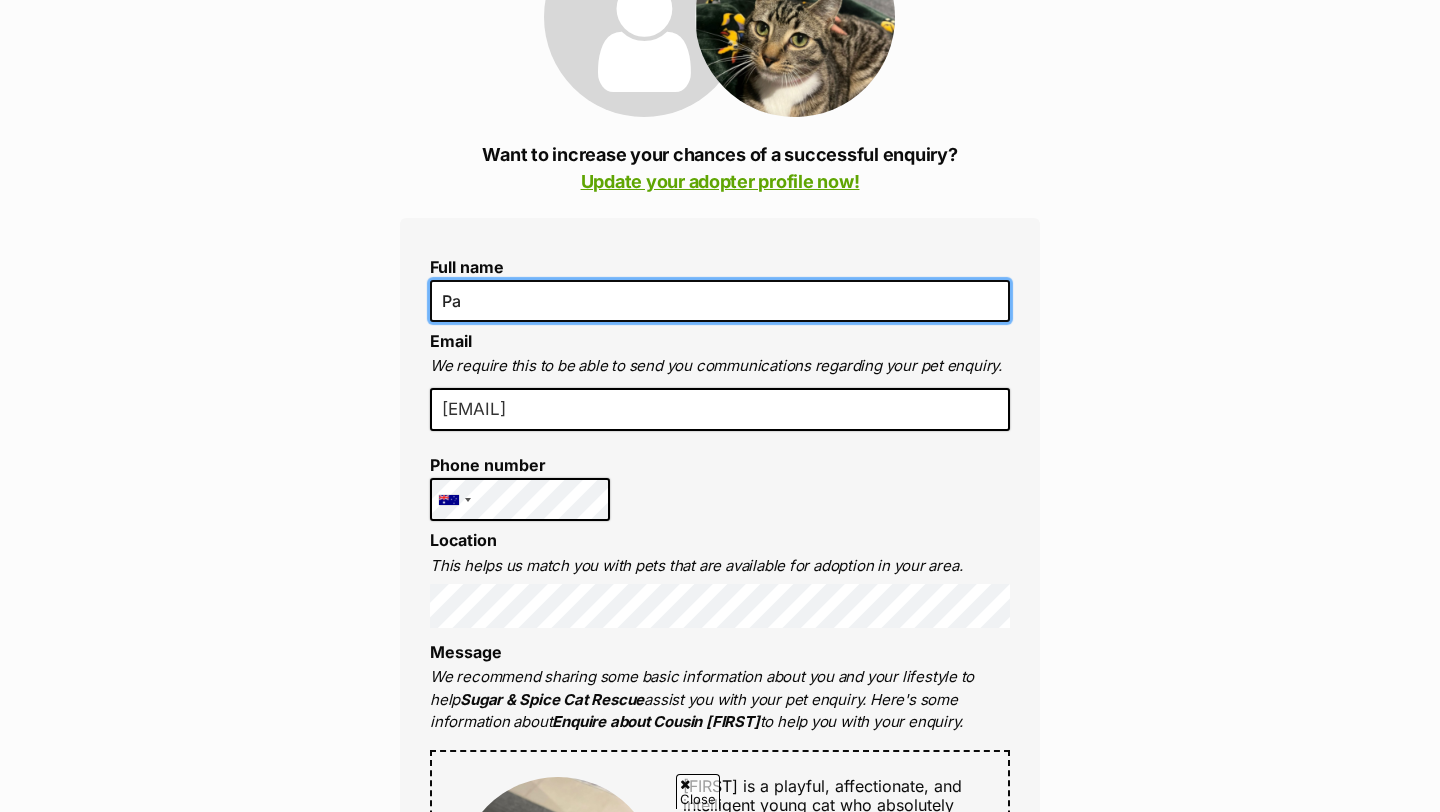 type on "P" 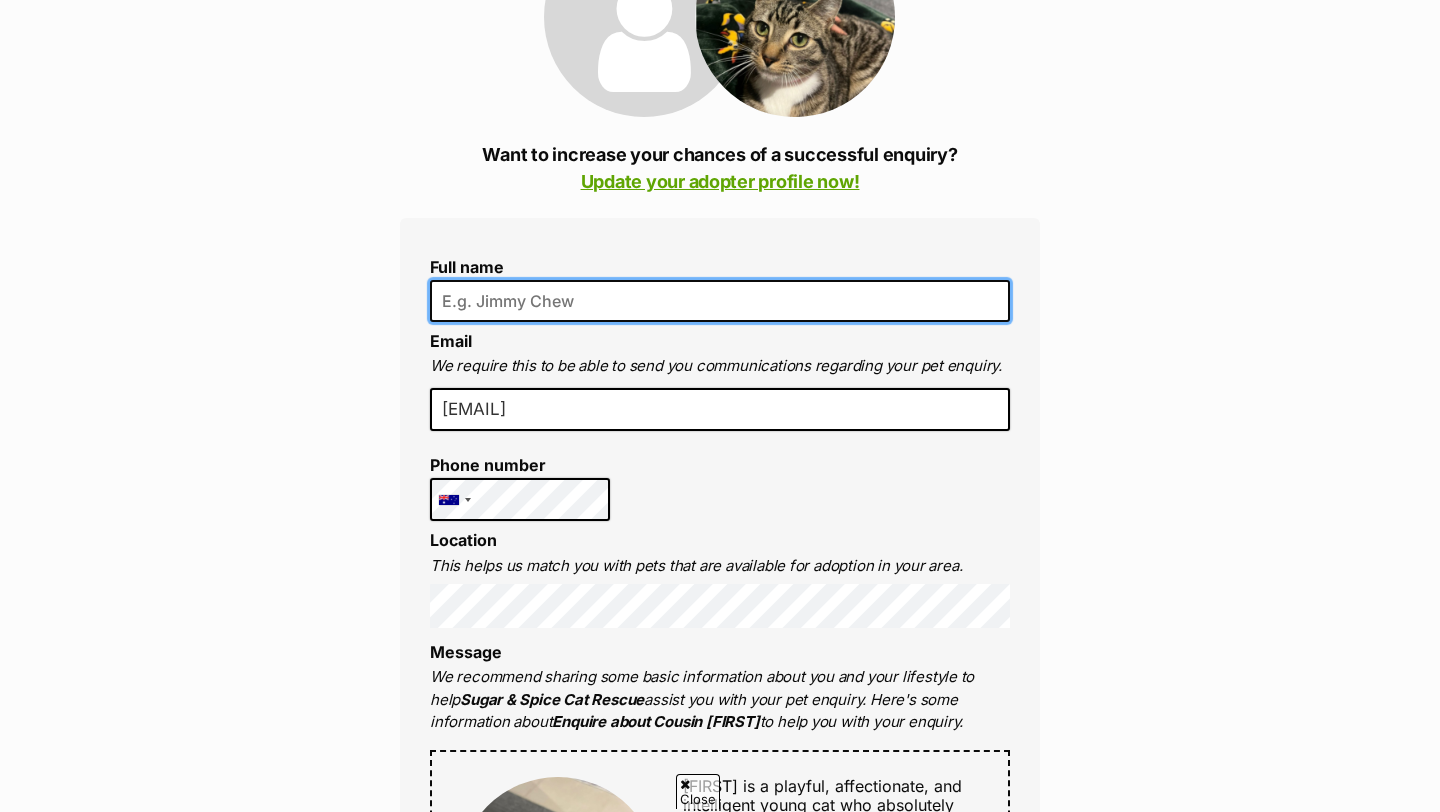 scroll, scrollTop: 383, scrollLeft: 0, axis: vertical 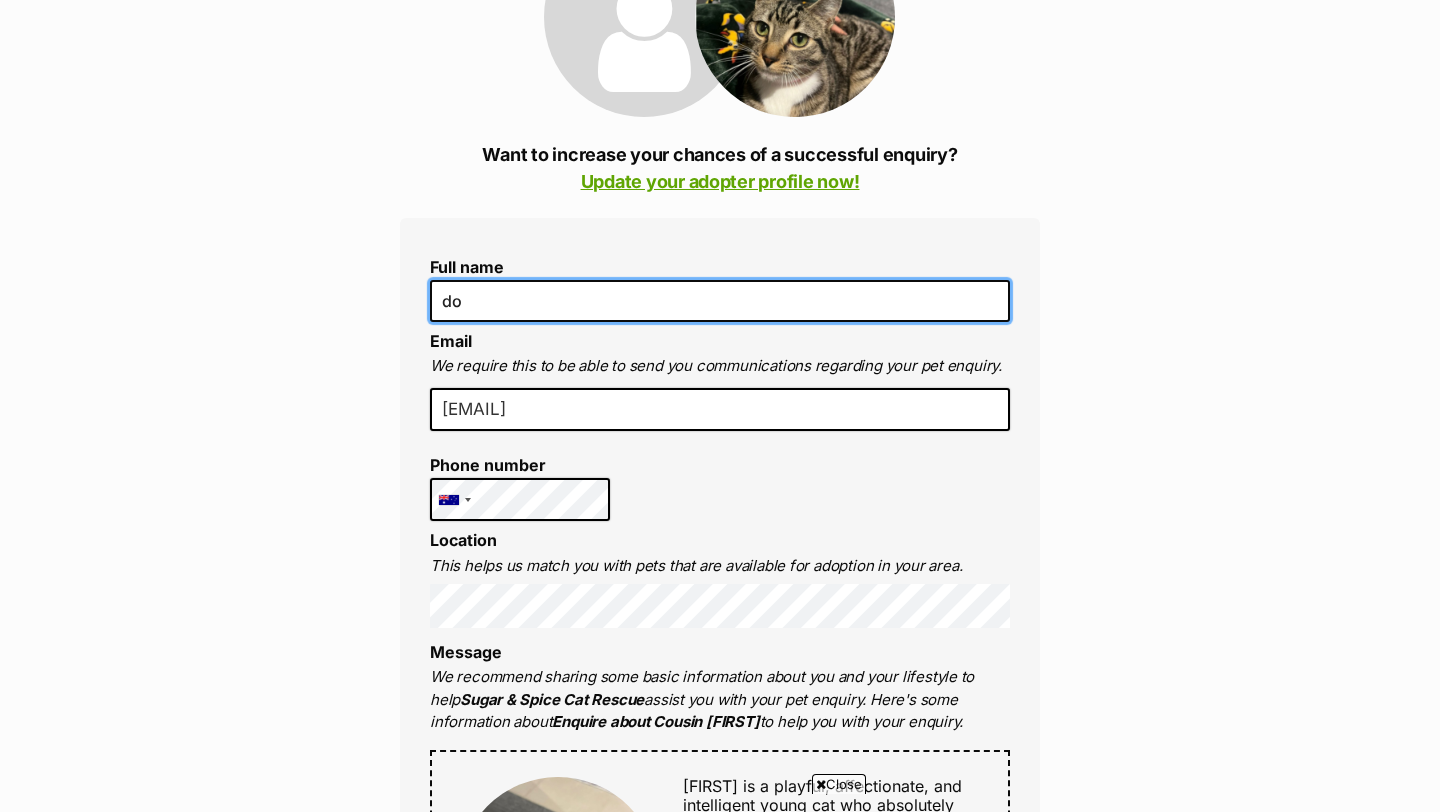type on "d" 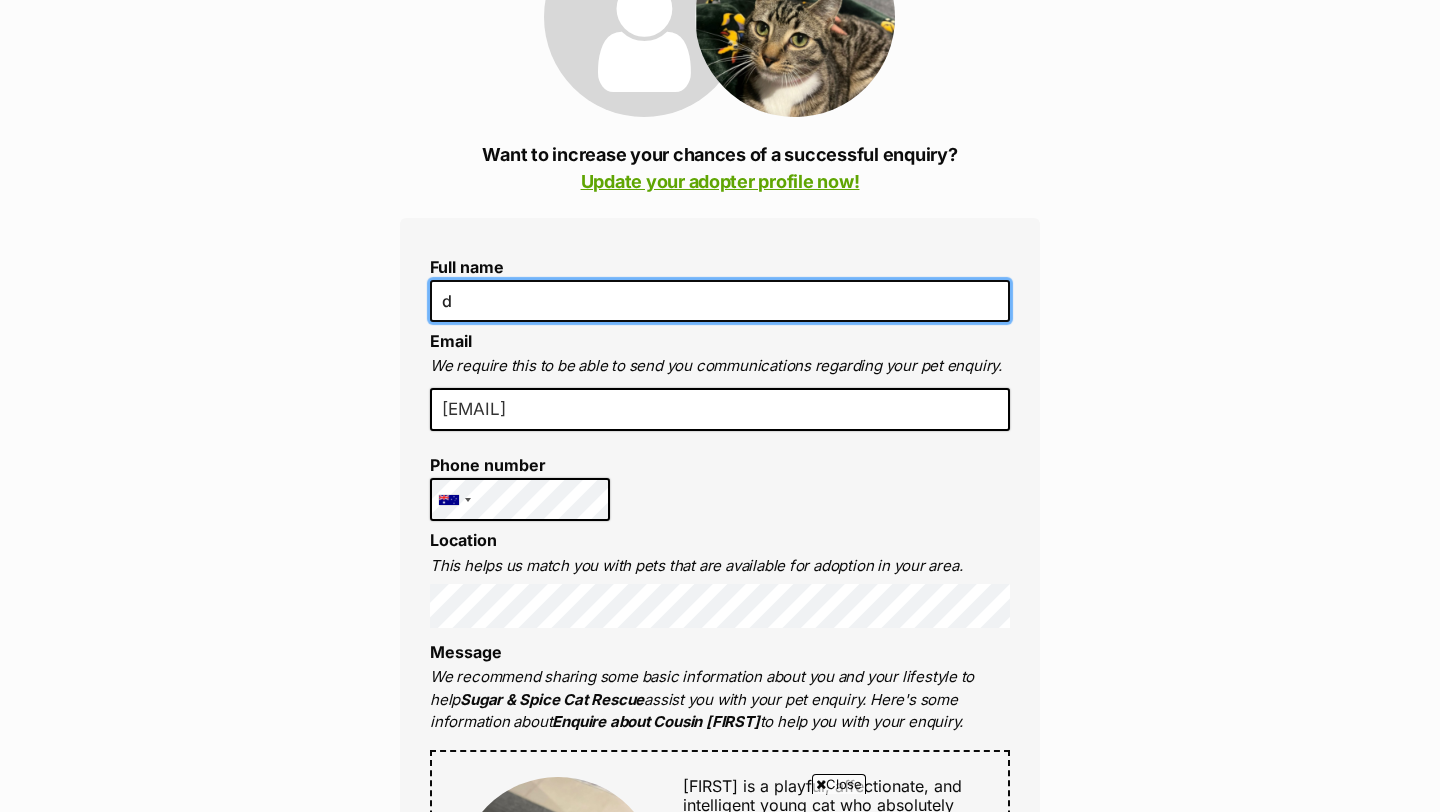 scroll, scrollTop: 0, scrollLeft: 0, axis: both 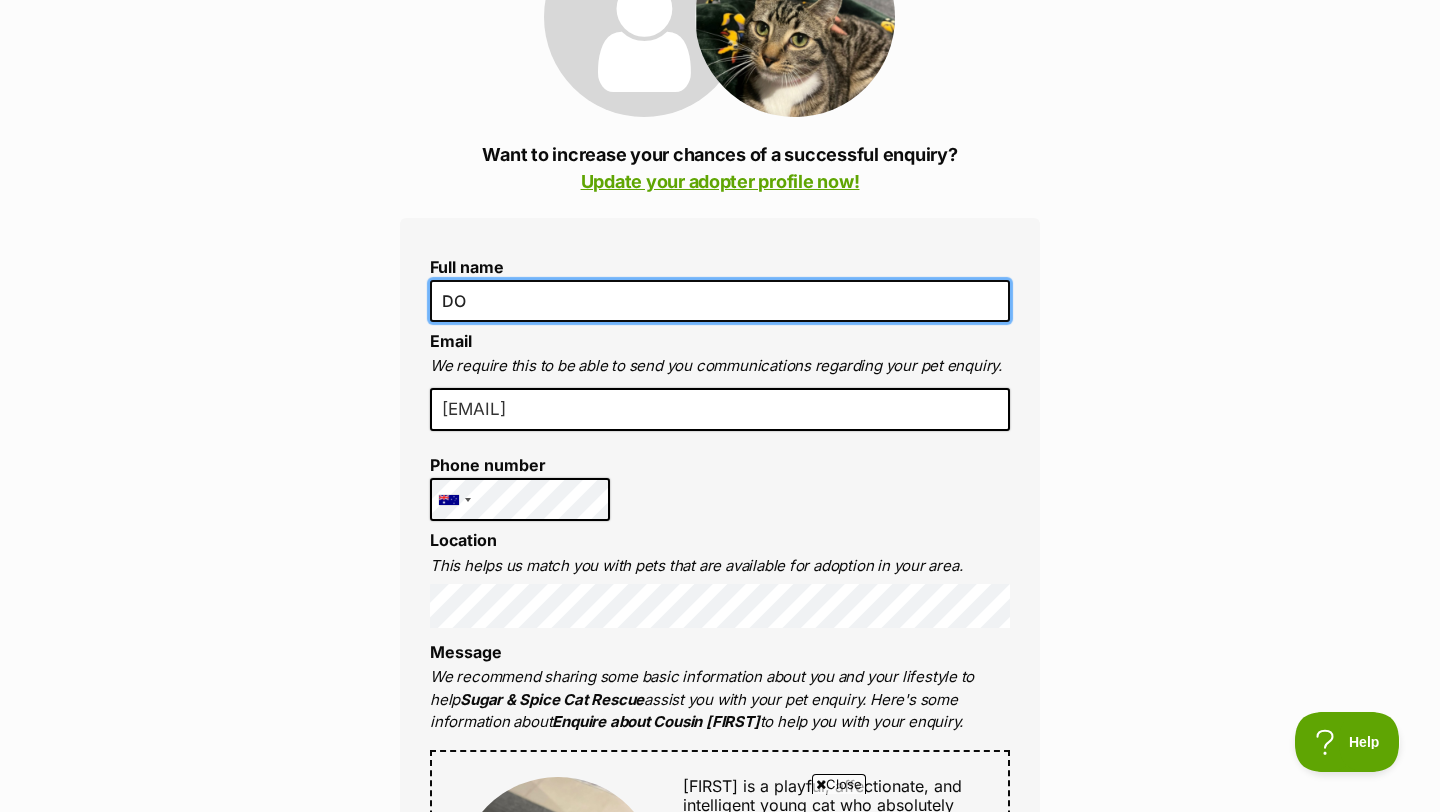 type on "D" 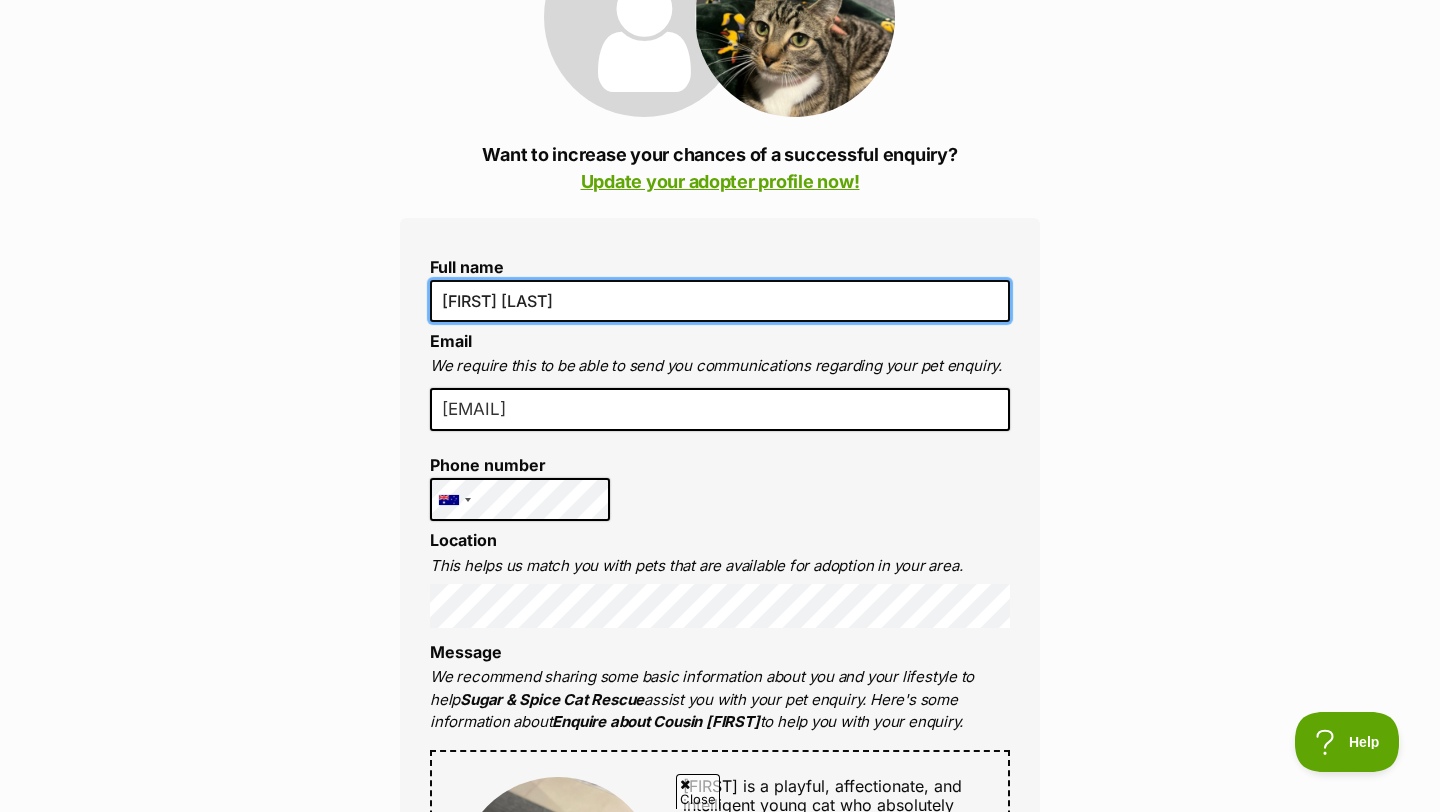 scroll, scrollTop: 1, scrollLeft: 0, axis: vertical 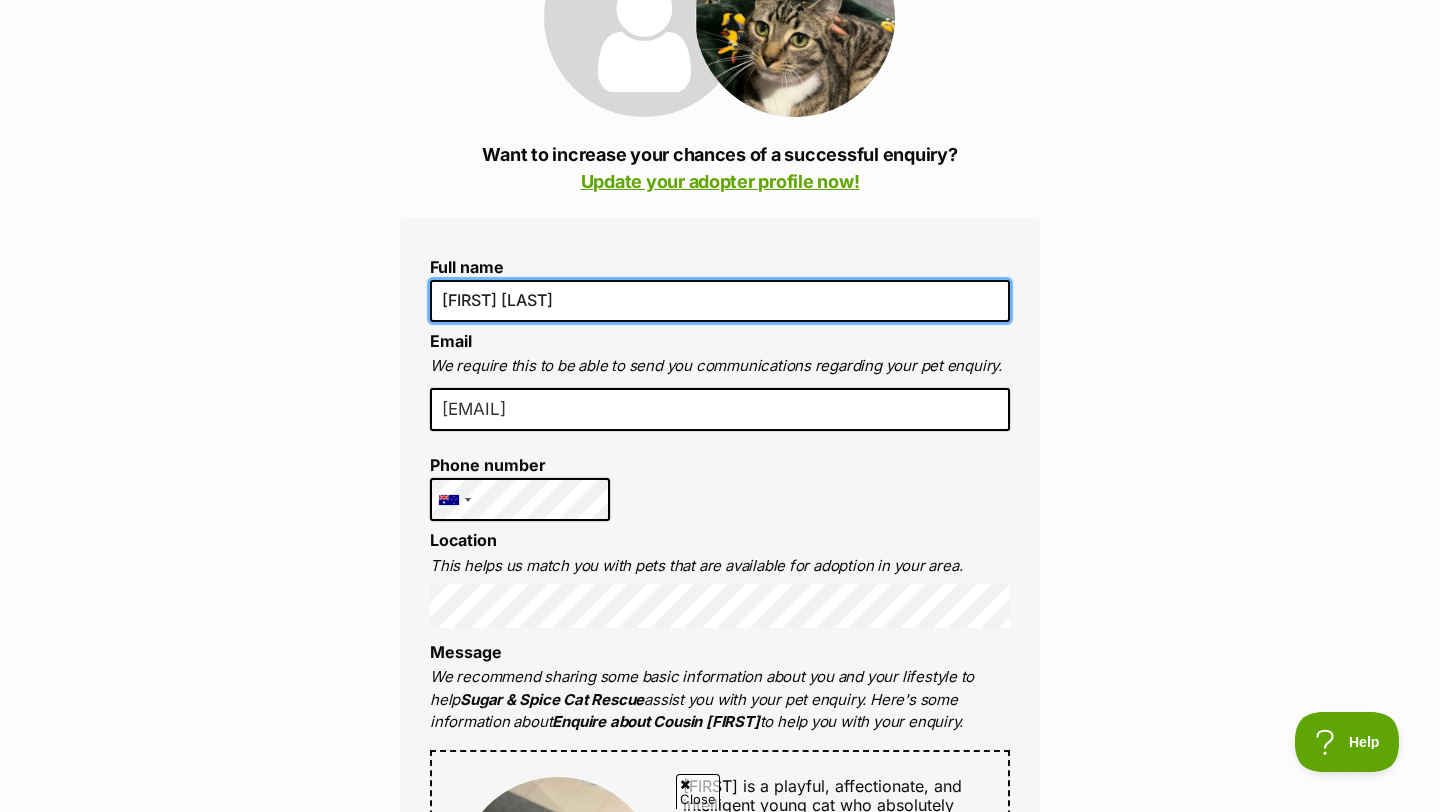 type on "[FIRST] [LAST]" 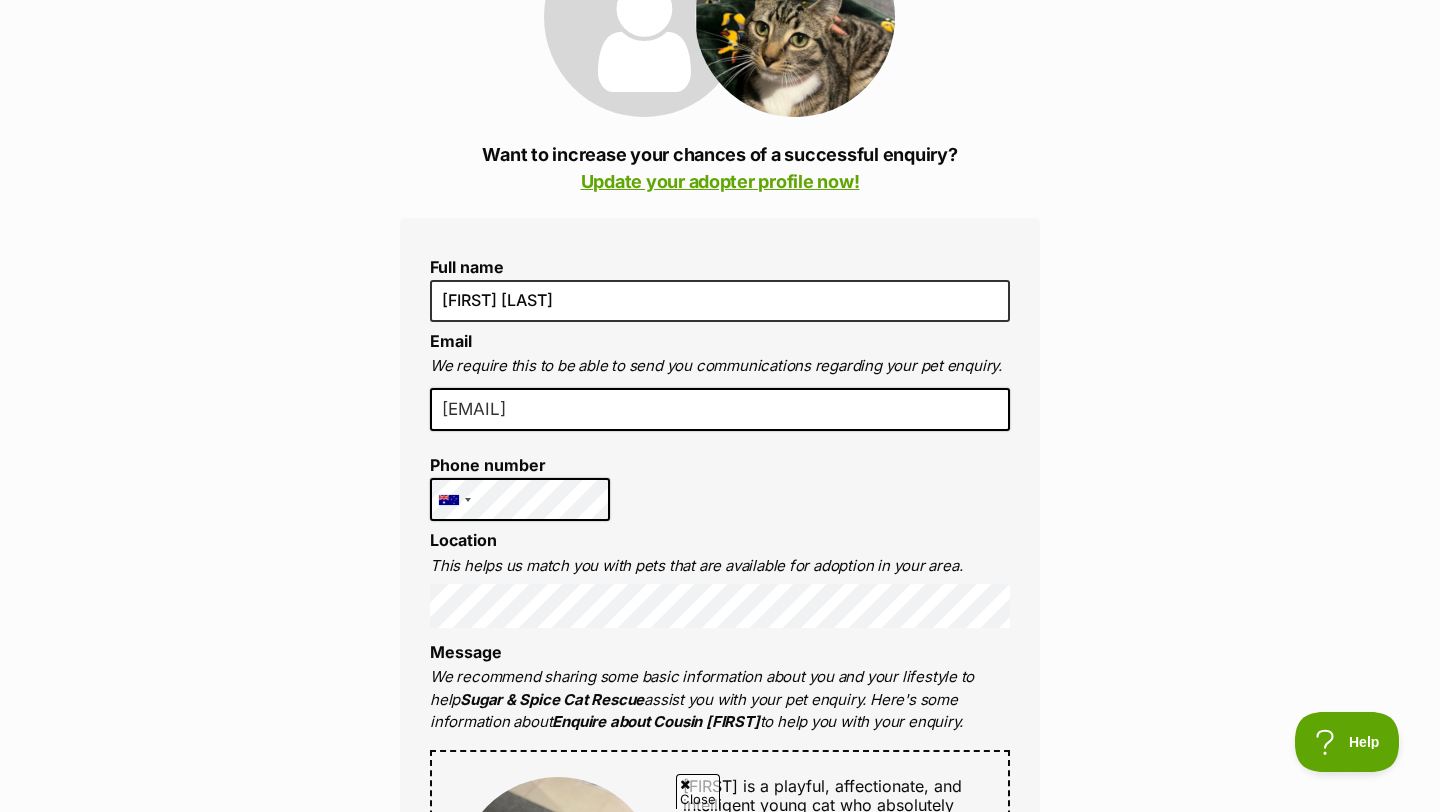 scroll, scrollTop: 0, scrollLeft: 0, axis: both 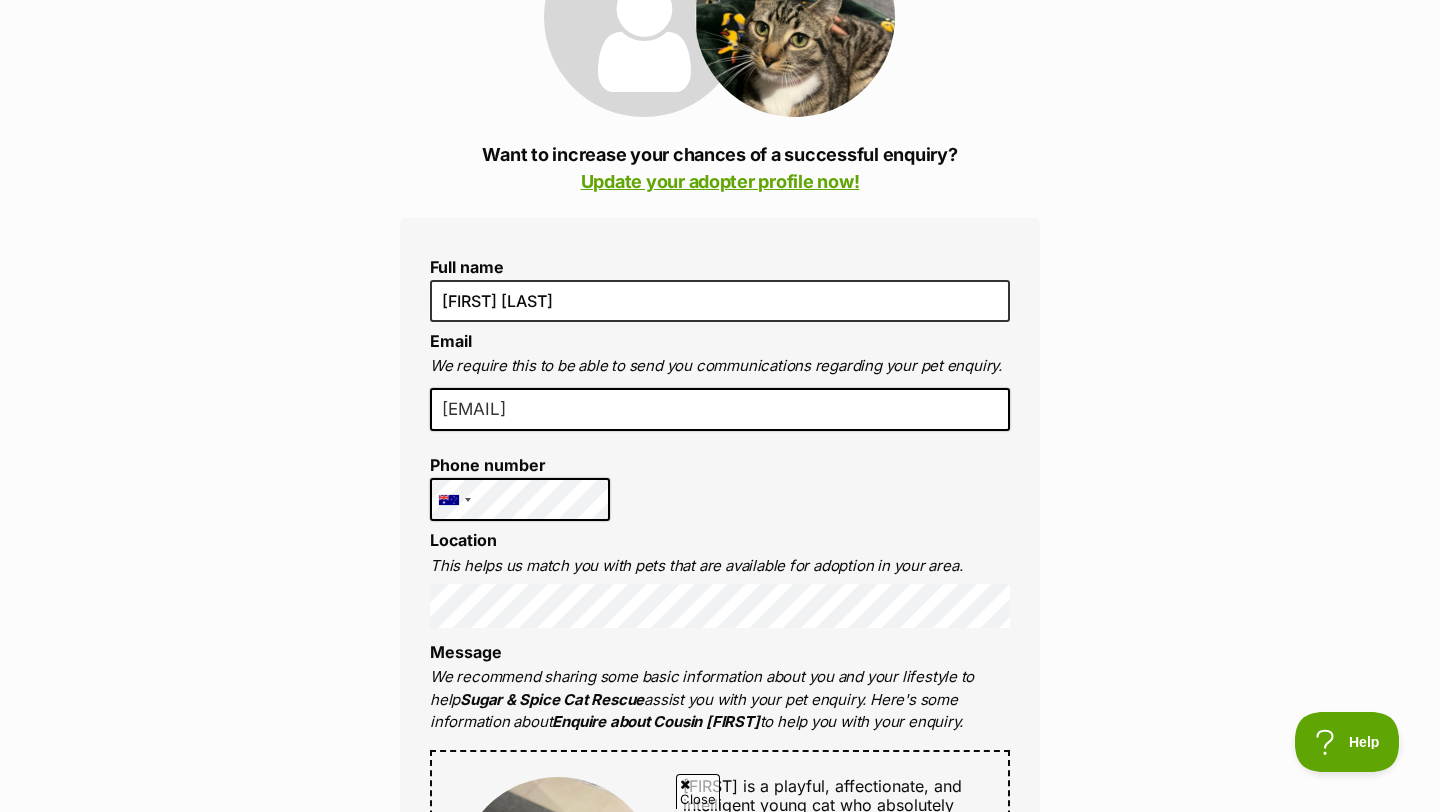drag, startPoint x: 683, startPoint y: 358, endPoint x: 333, endPoint y: 339, distance: 350.51532 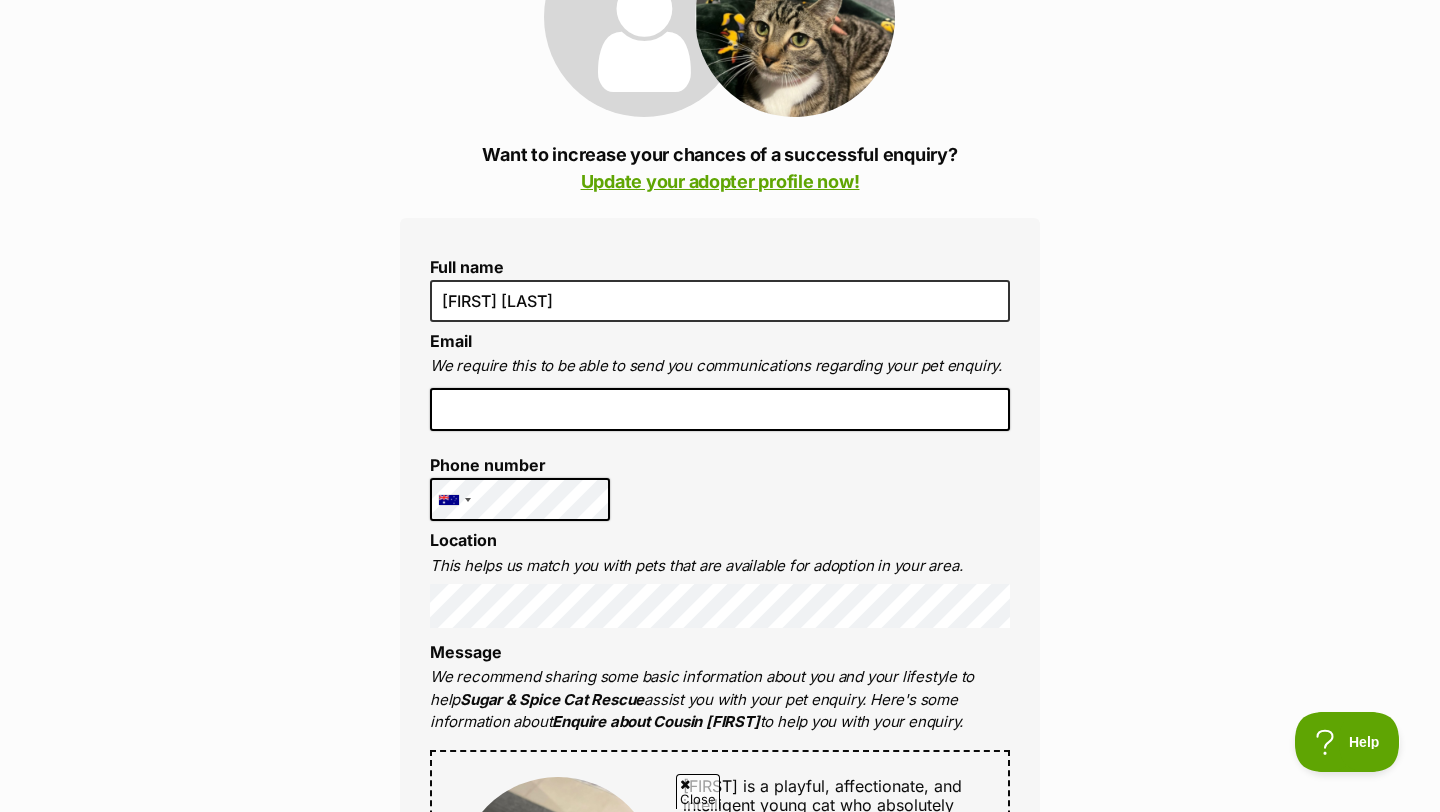 type 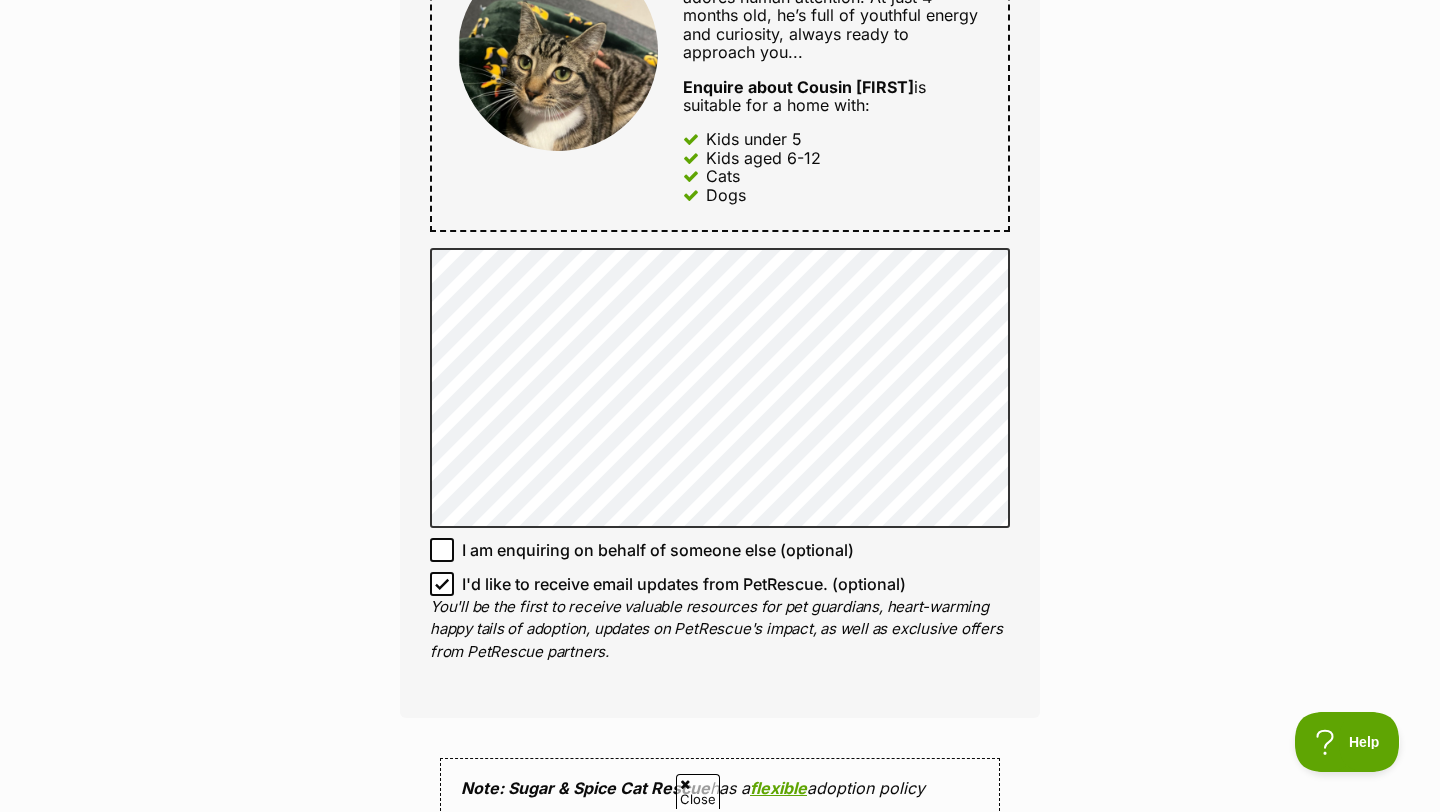 scroll, scrollTop: 1213, scrollLeft: 0, axis: vertical 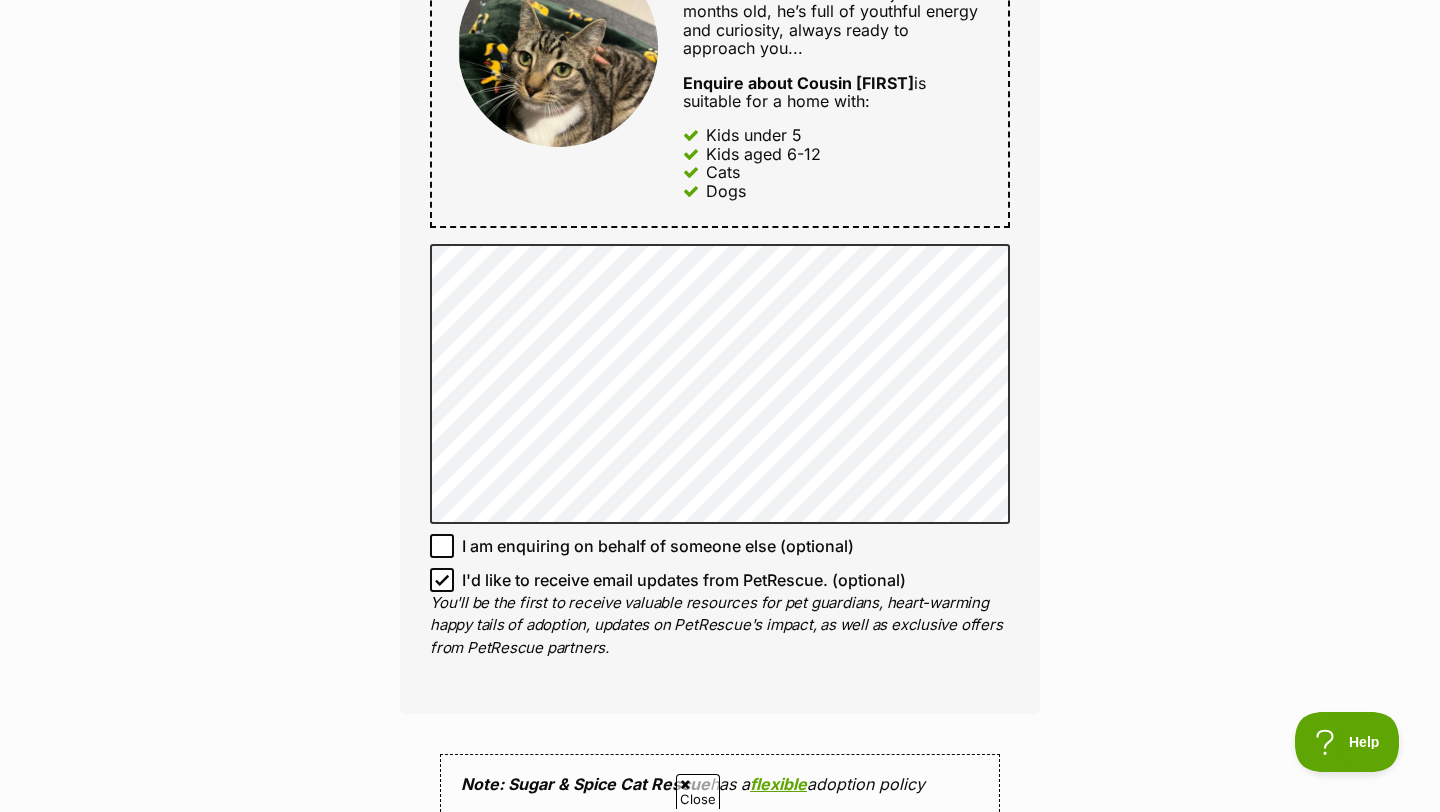 click on "I am enquiring on behalf of someone else (optional)" at bounding box center (658, 546) 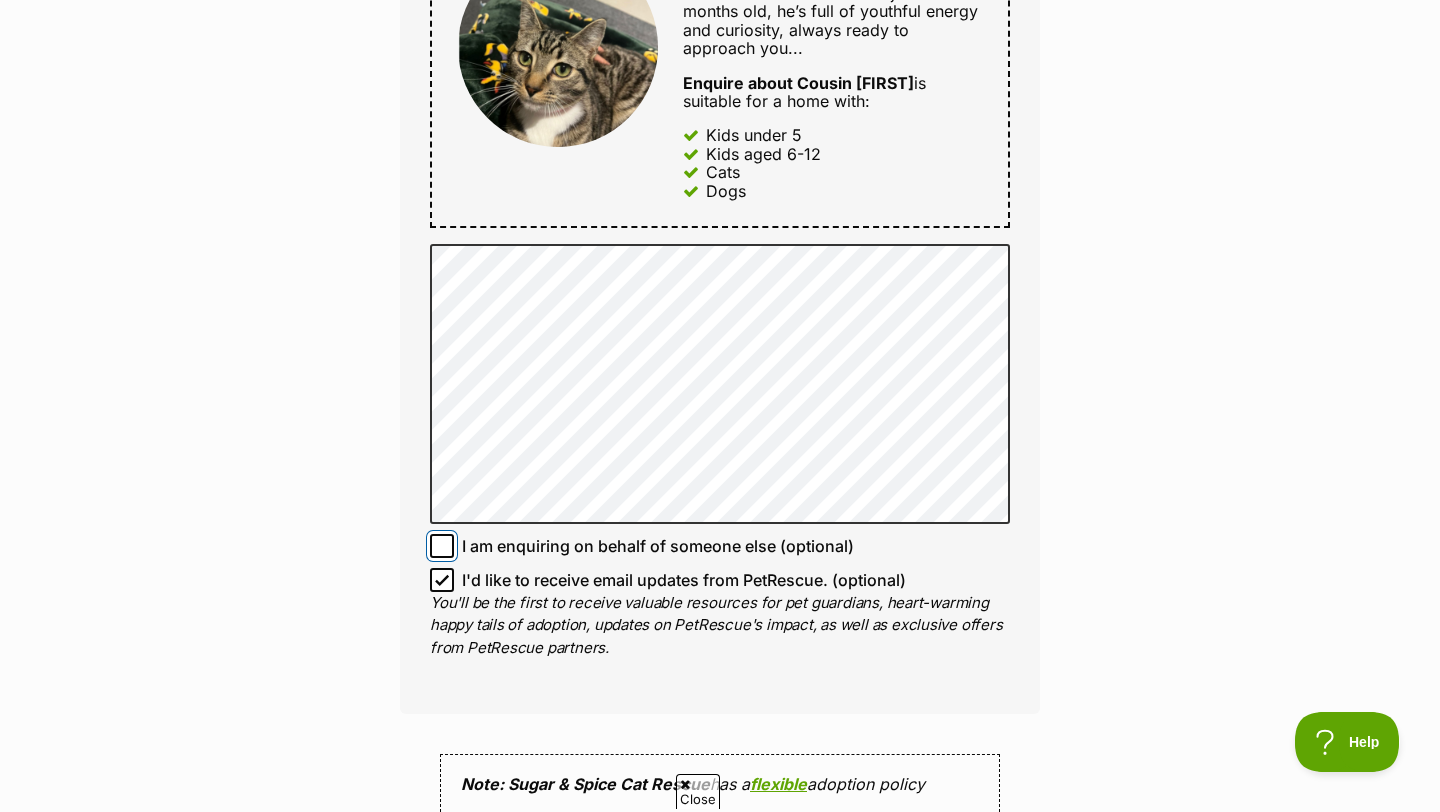 click on "I am enquiring on behalf of someone else (optional)" at bounding box center [442, 546] 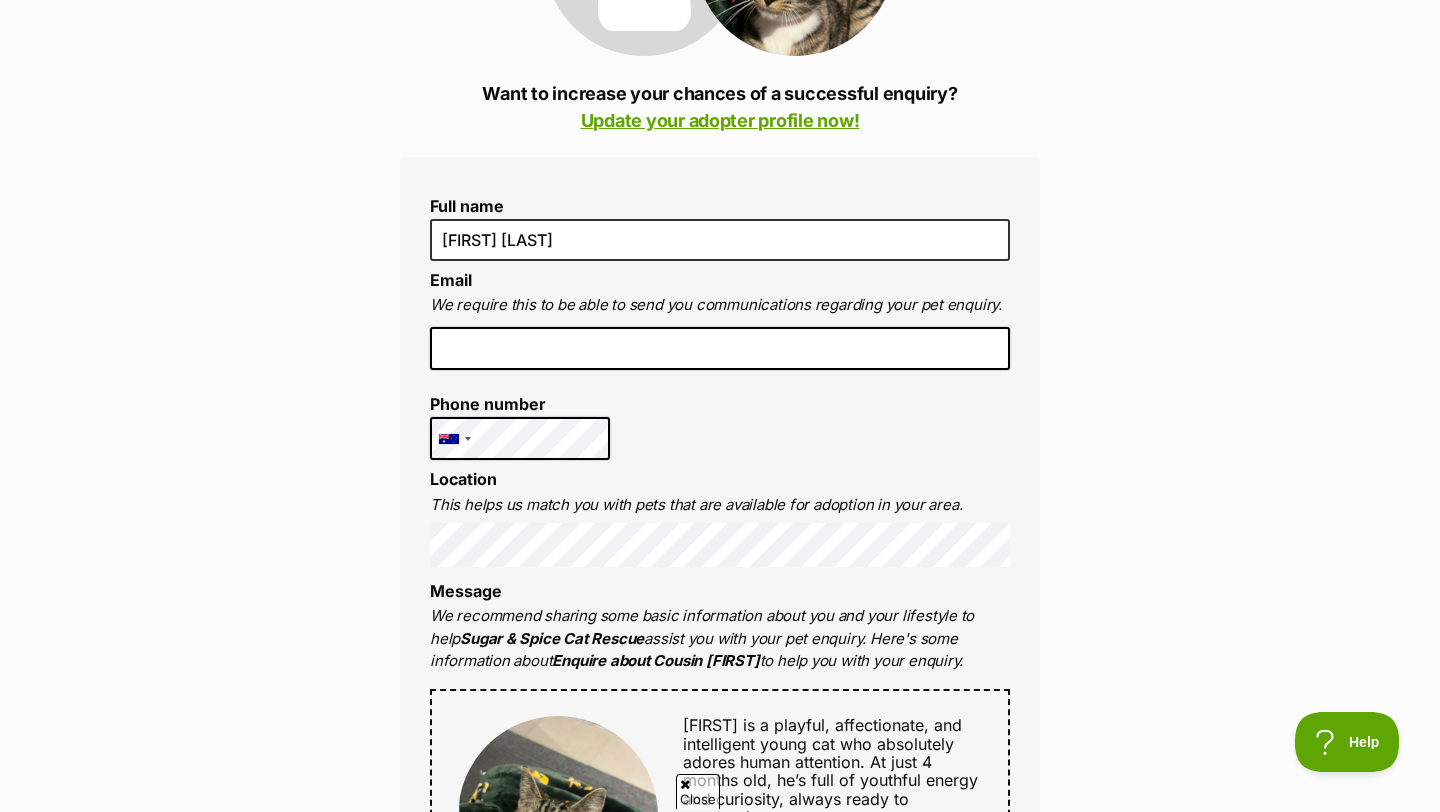 scroll, scrollTop: 443, scrollLeft: 0, axis: vertical 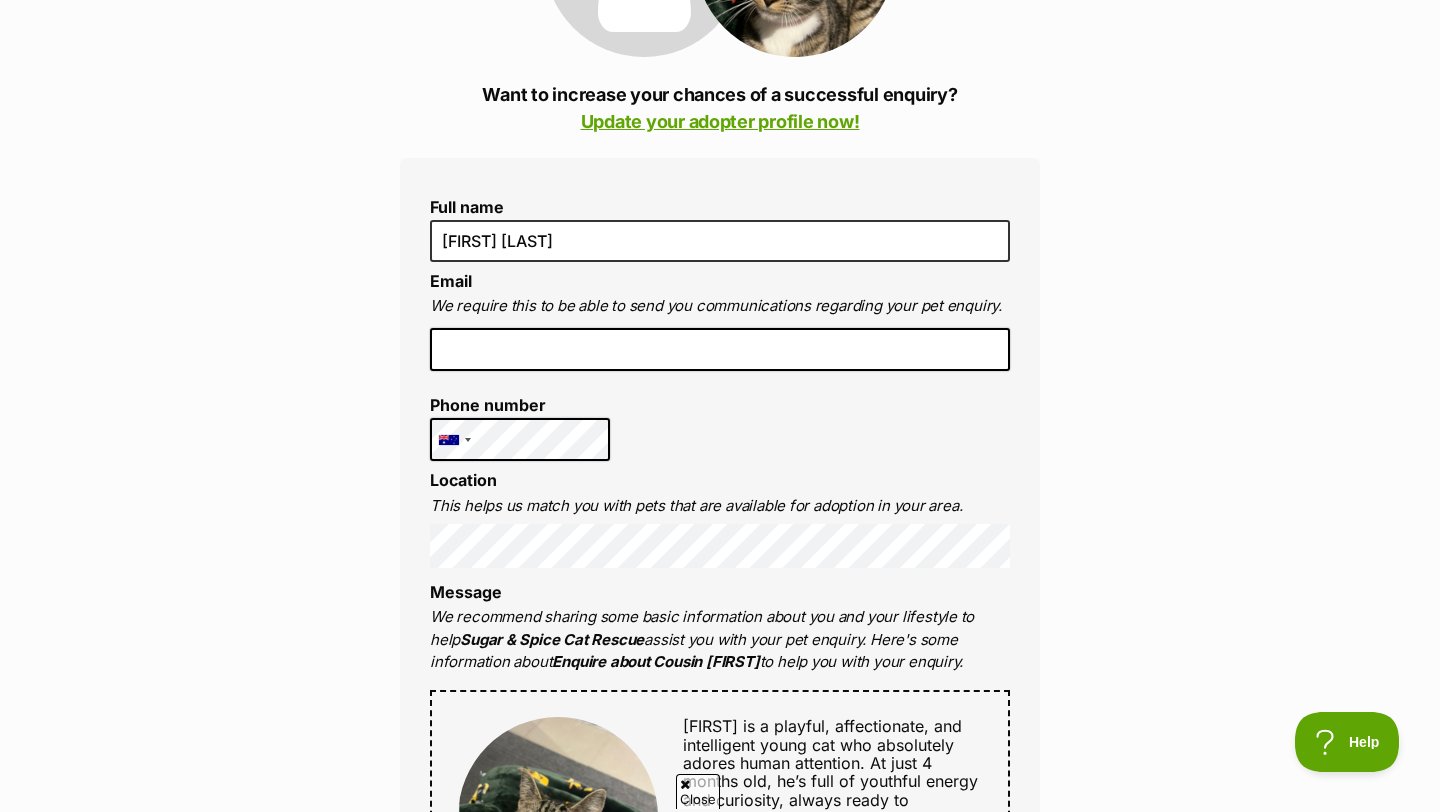 click at bounding box center [720, 350] 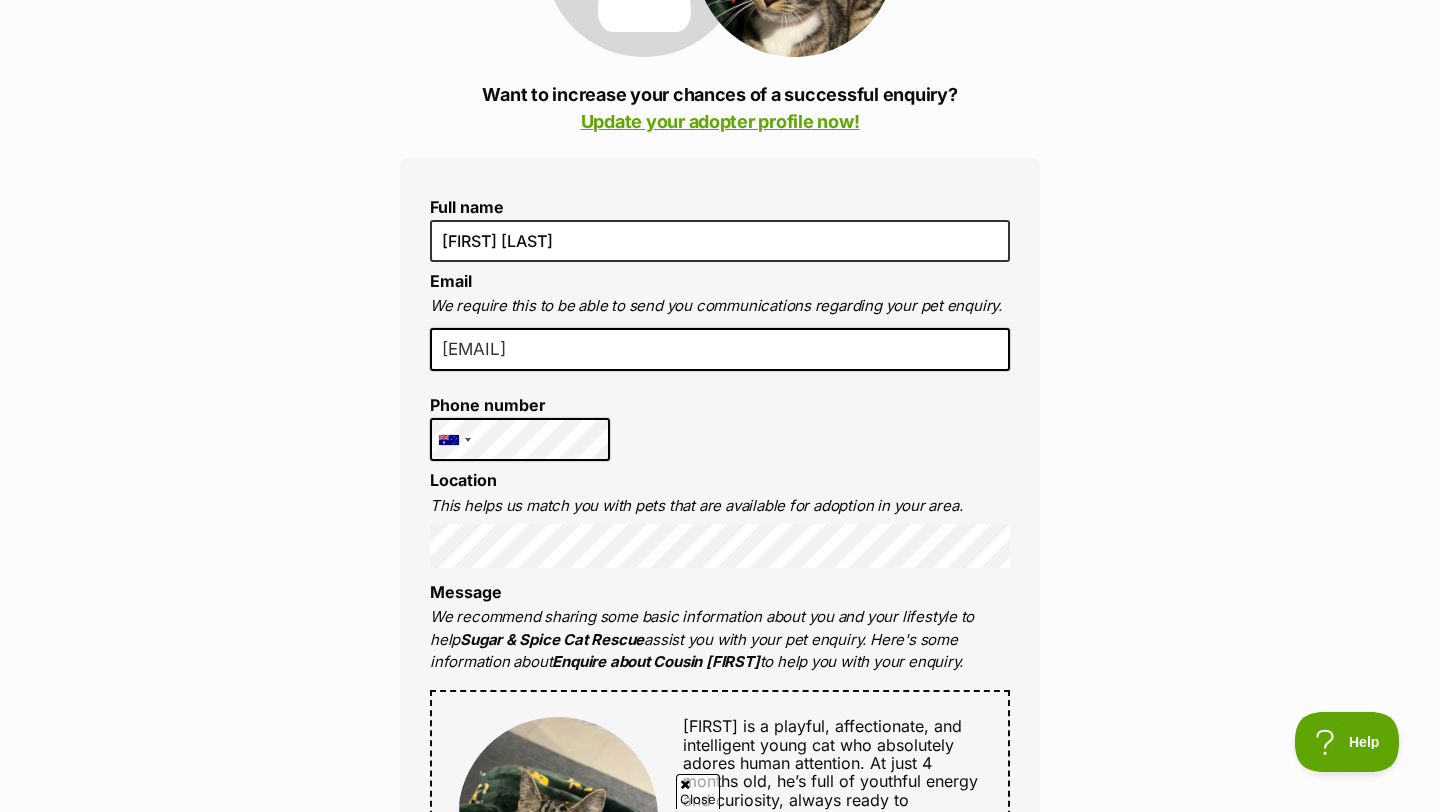 type on "[EMAIL]" 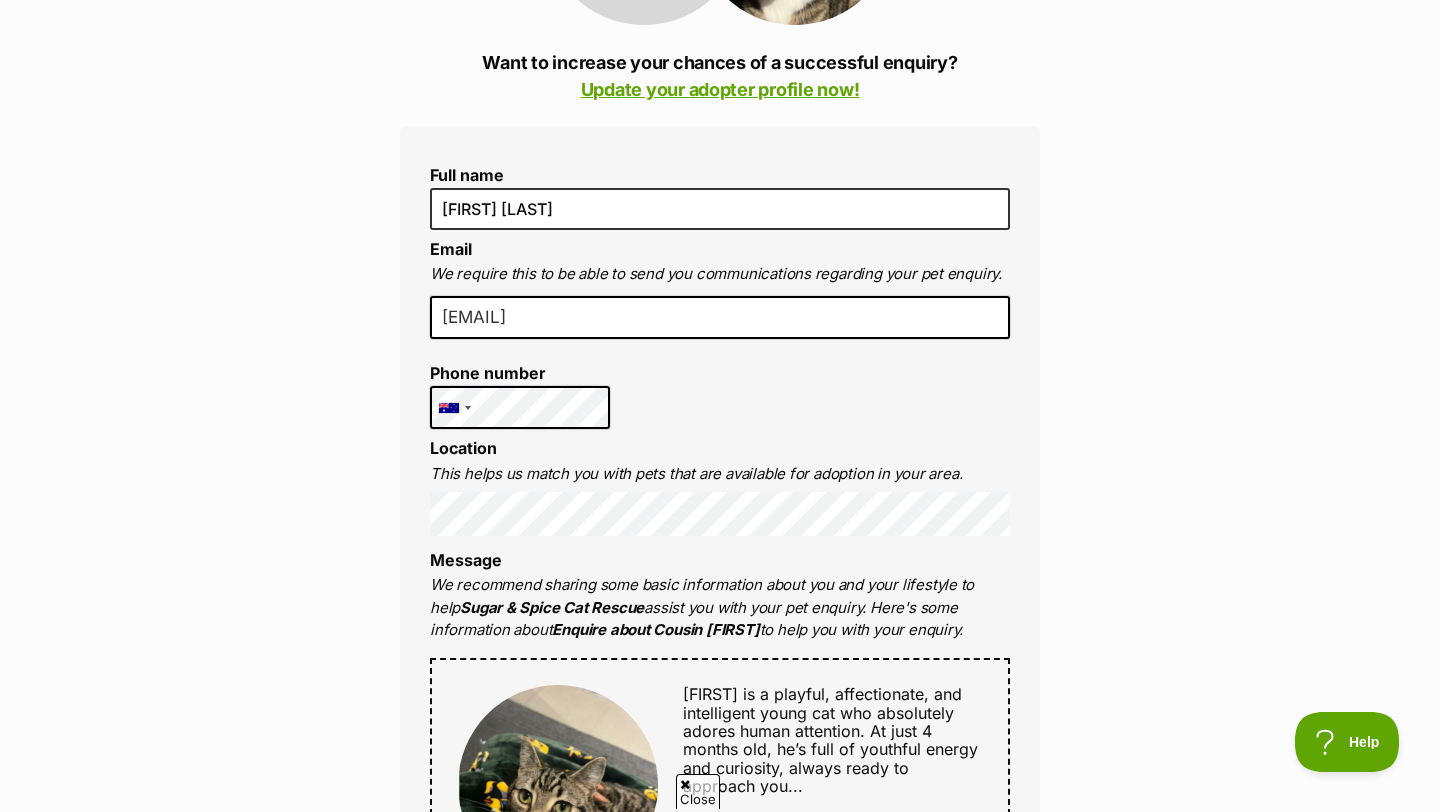 scroll, scrollTop: 479, scrollLeft: 0, axis: vertical 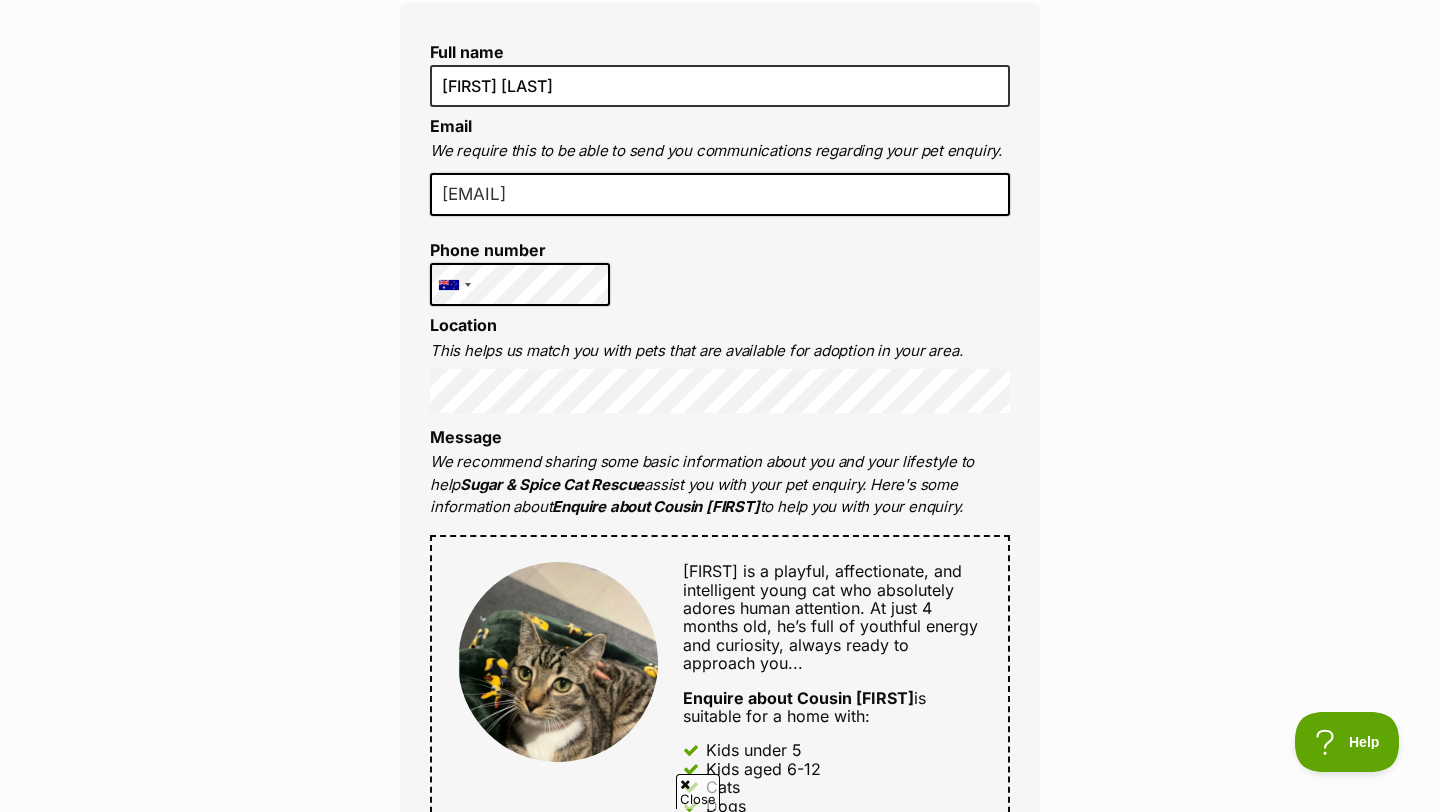 drag, startPoint x: 806, startPoint y: 133, endPoint x: 114, endPoint y: 82, distance: 693.8768 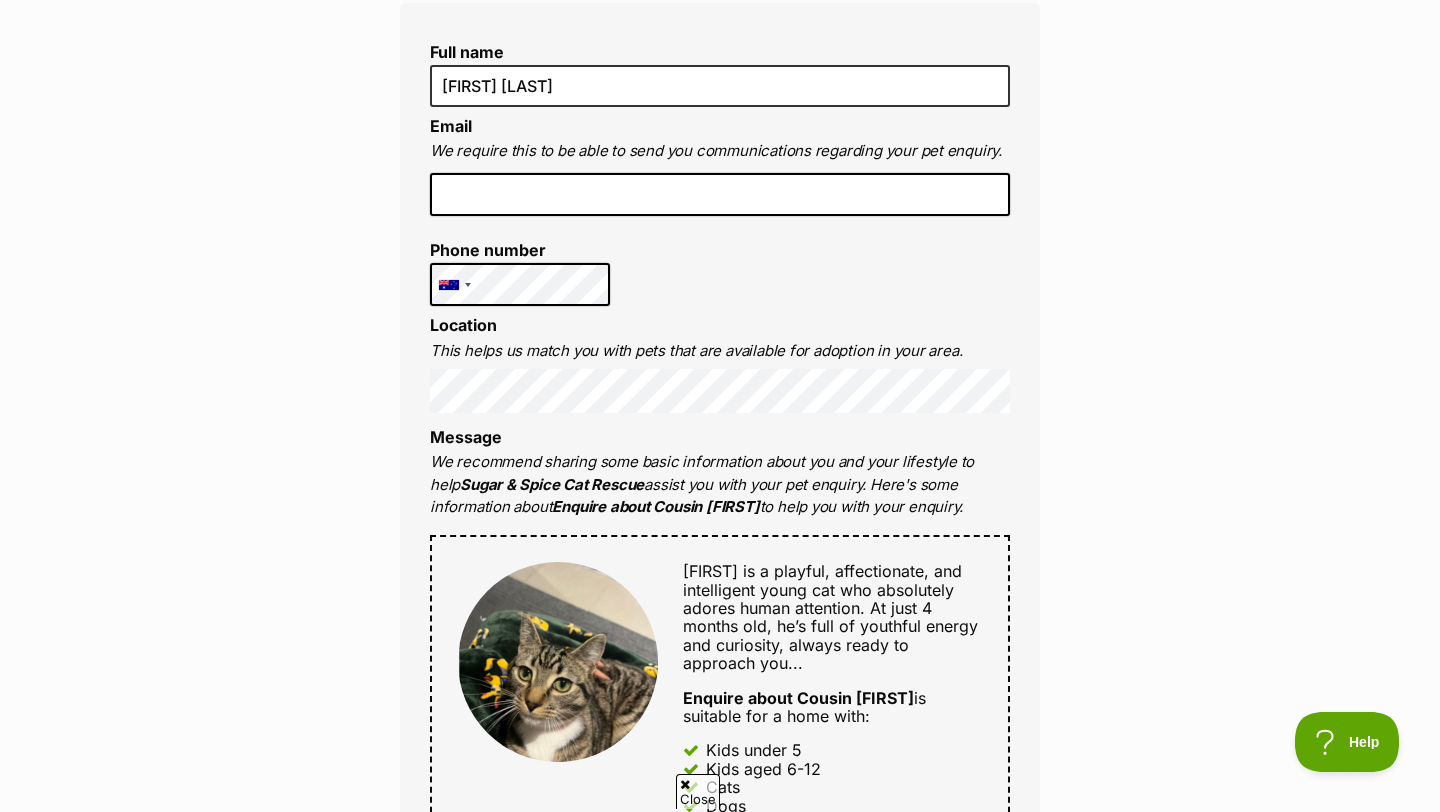 type on "2" 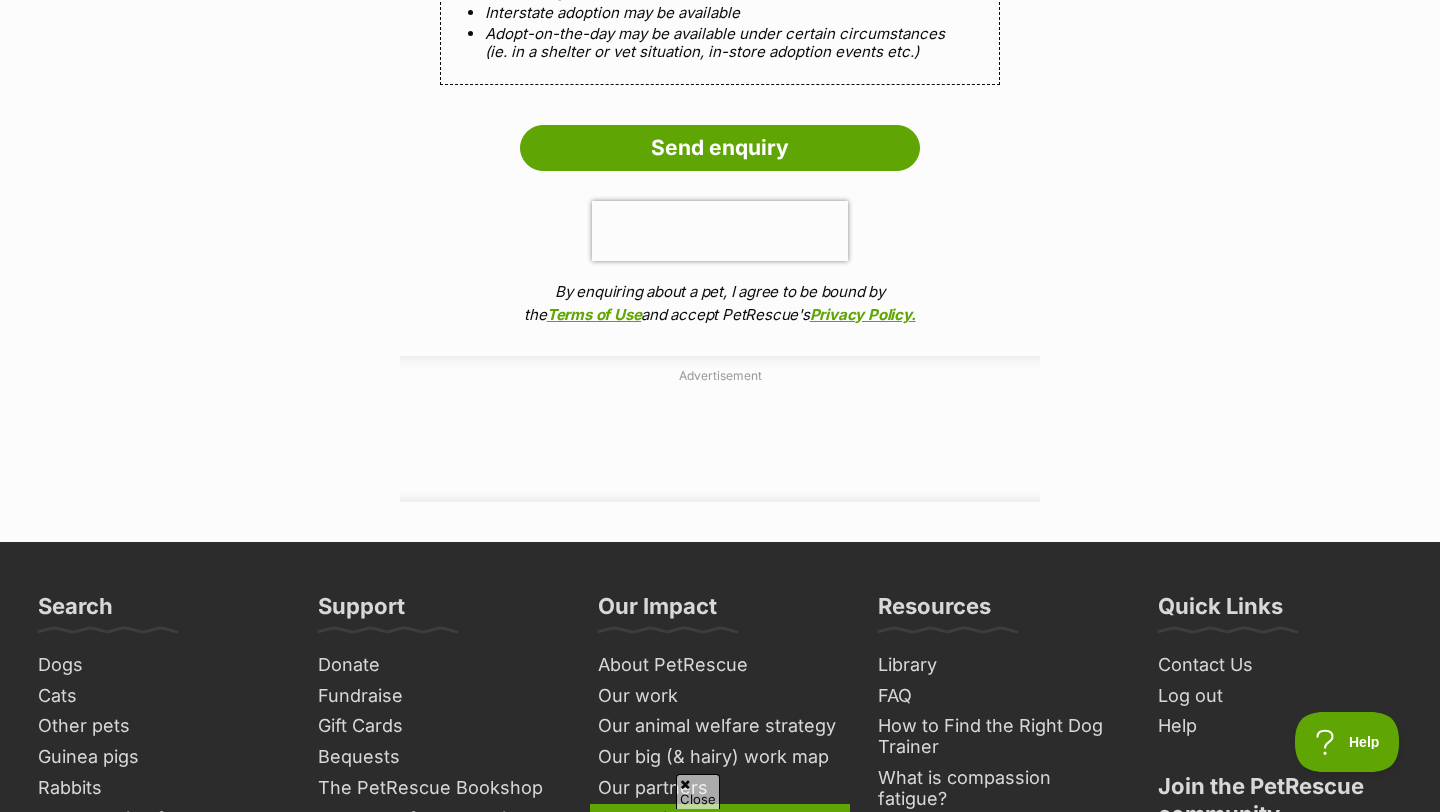 scroll, scrollTop: 2149, scrollLeft: 0, axis: vertical 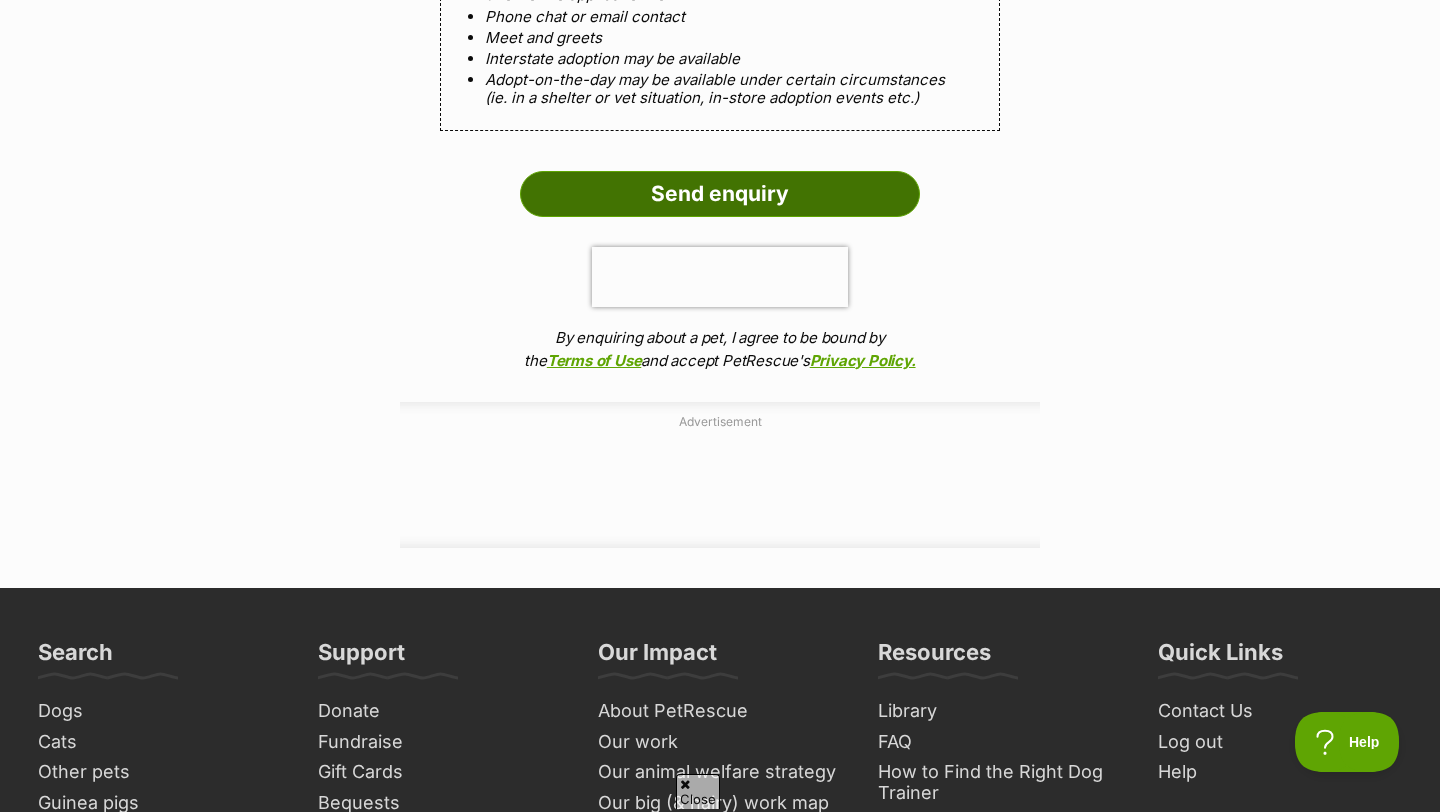 type on "[EMAIL]" 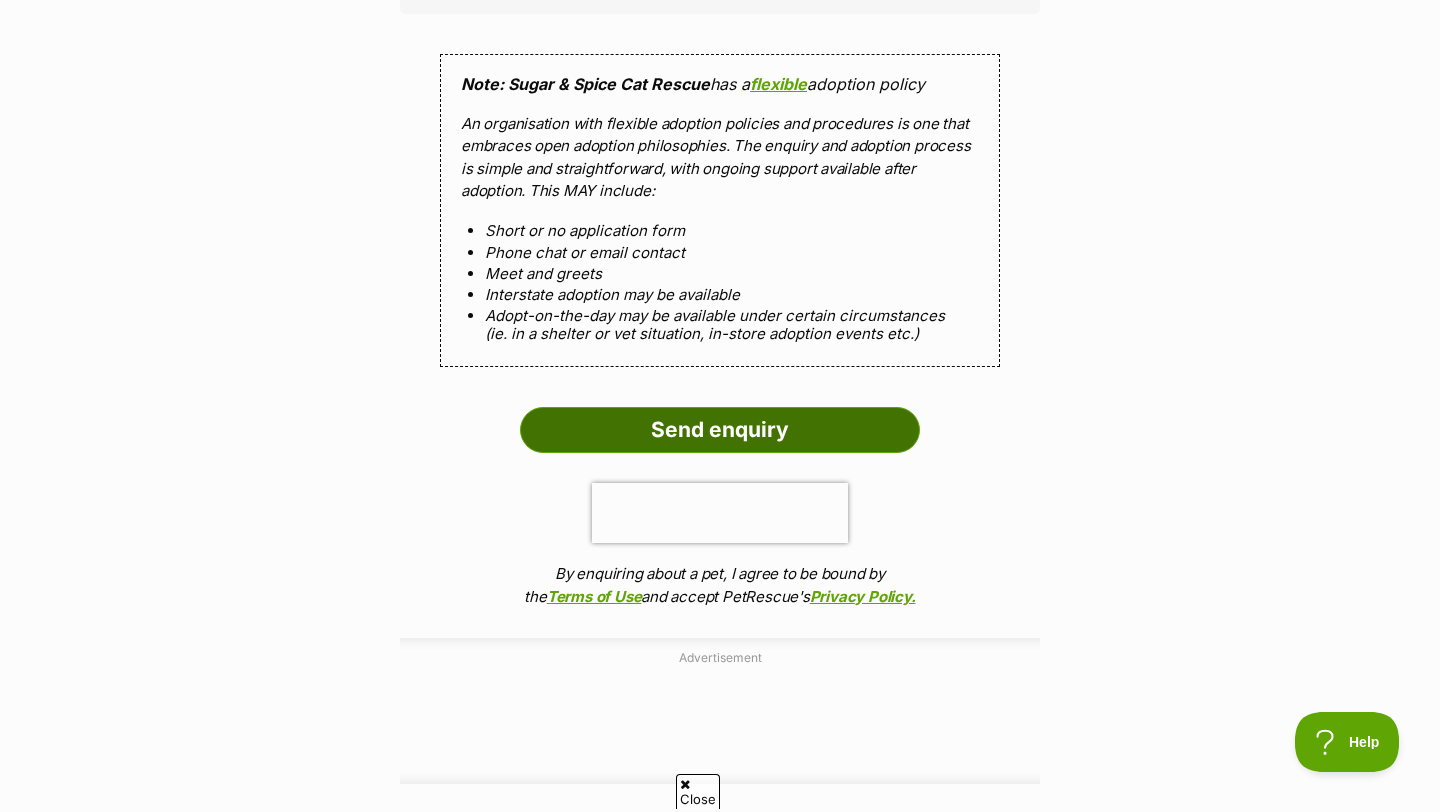scroll, scrollTop: 1912, scrollLeft: 0, axis: vertical 